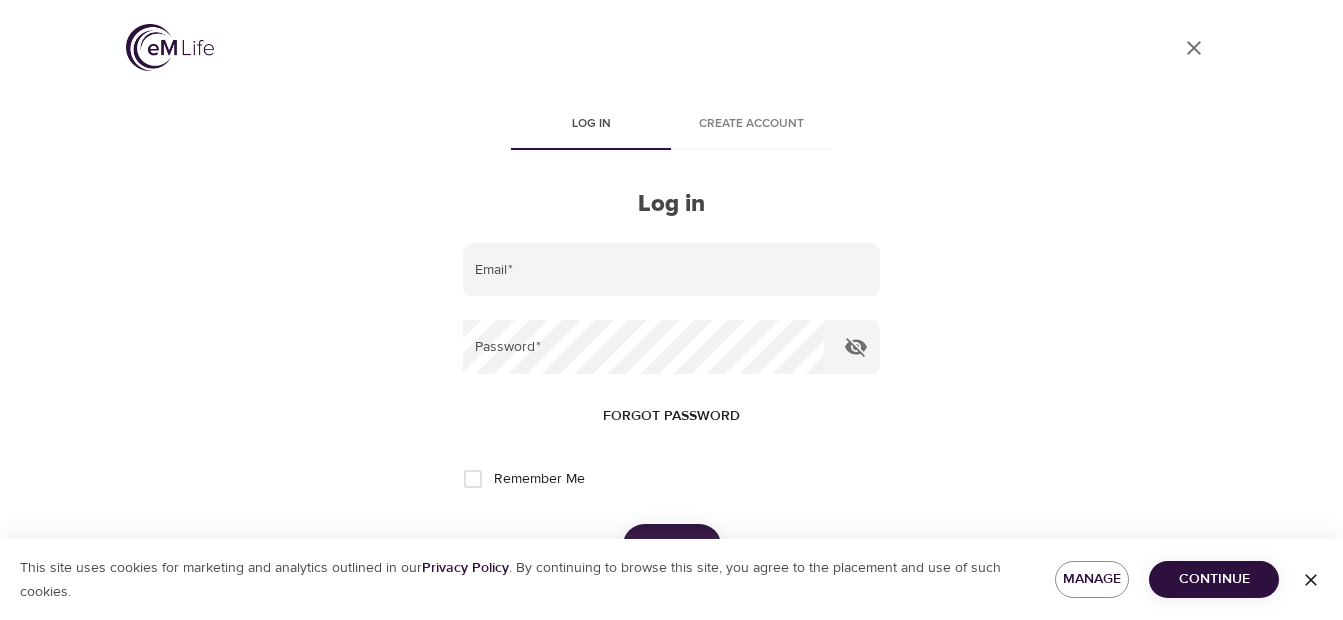 scroll, scrollTop: 0, scrollLeft: 0, axis: both 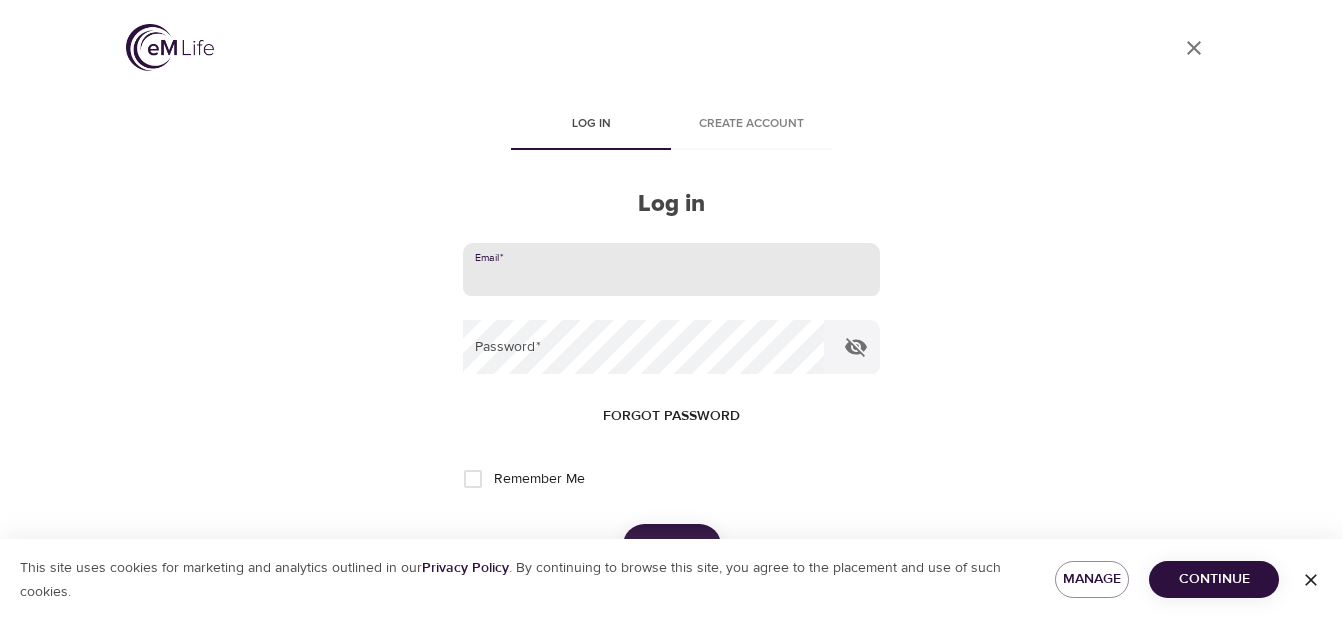 click at bounding box center [671, 270] 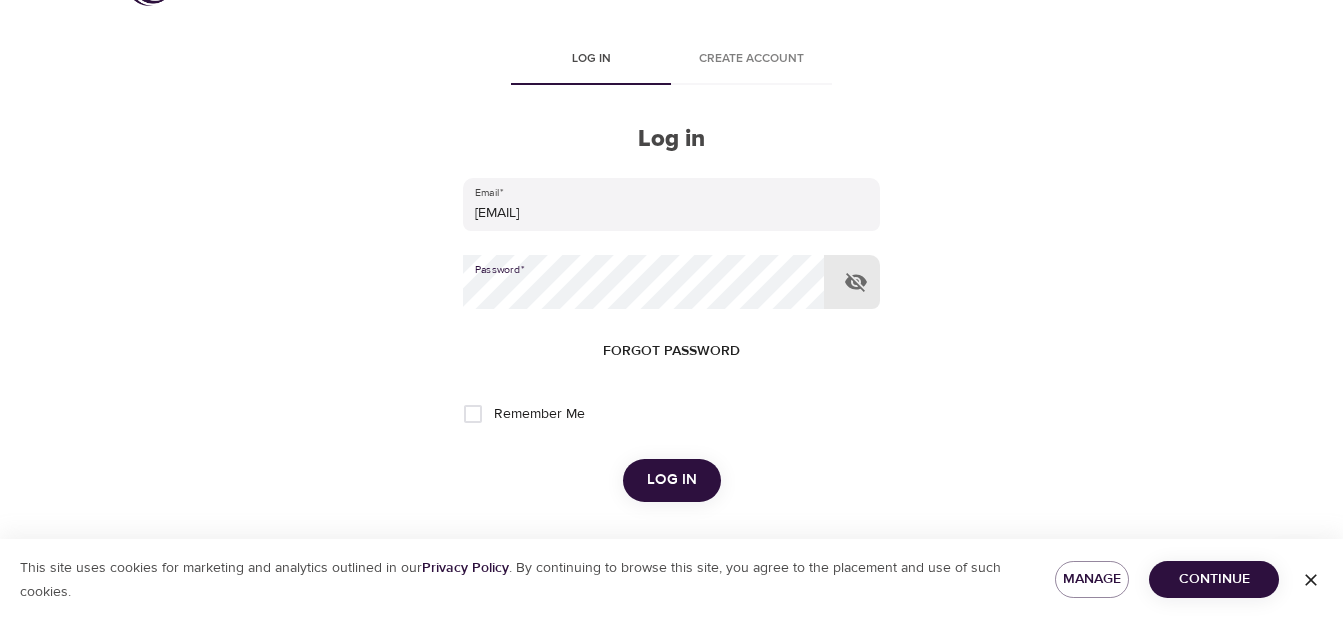 scroll, scrollTop: 100, scrollLeft: 0, axis: vertical 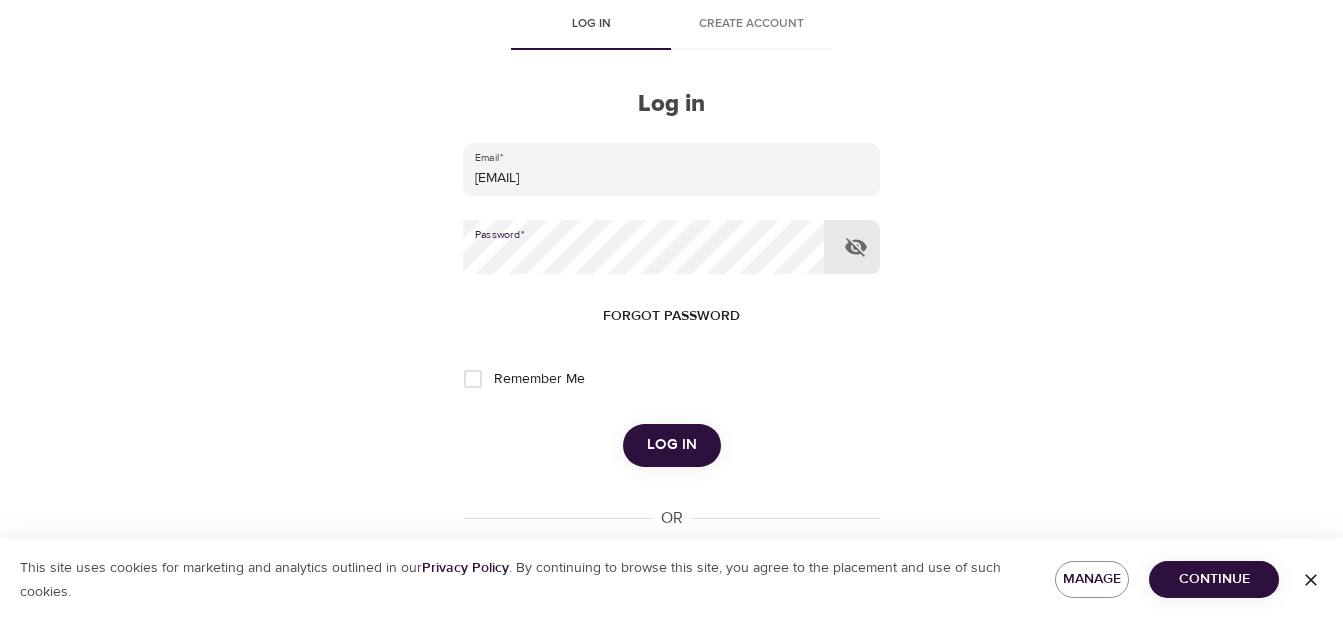 click on "Continue" at bounding box center (1214, 579) 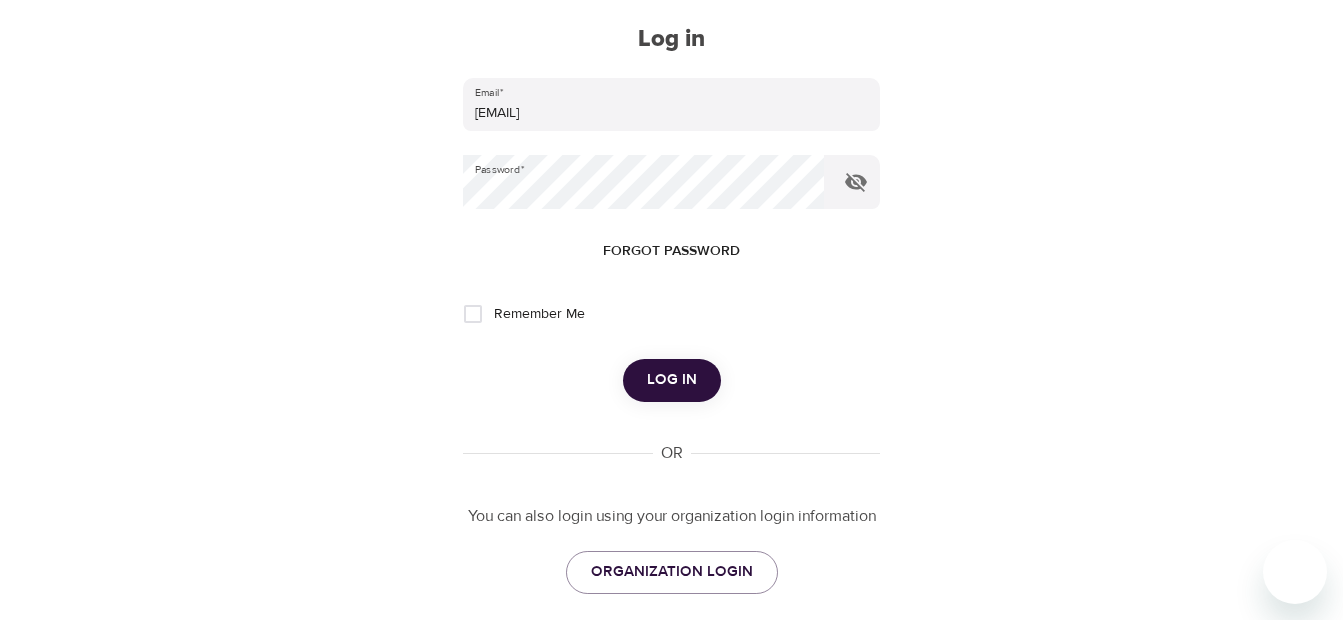 scroll, scrollTop: 200, scrollLeft: 0, axis: vertical 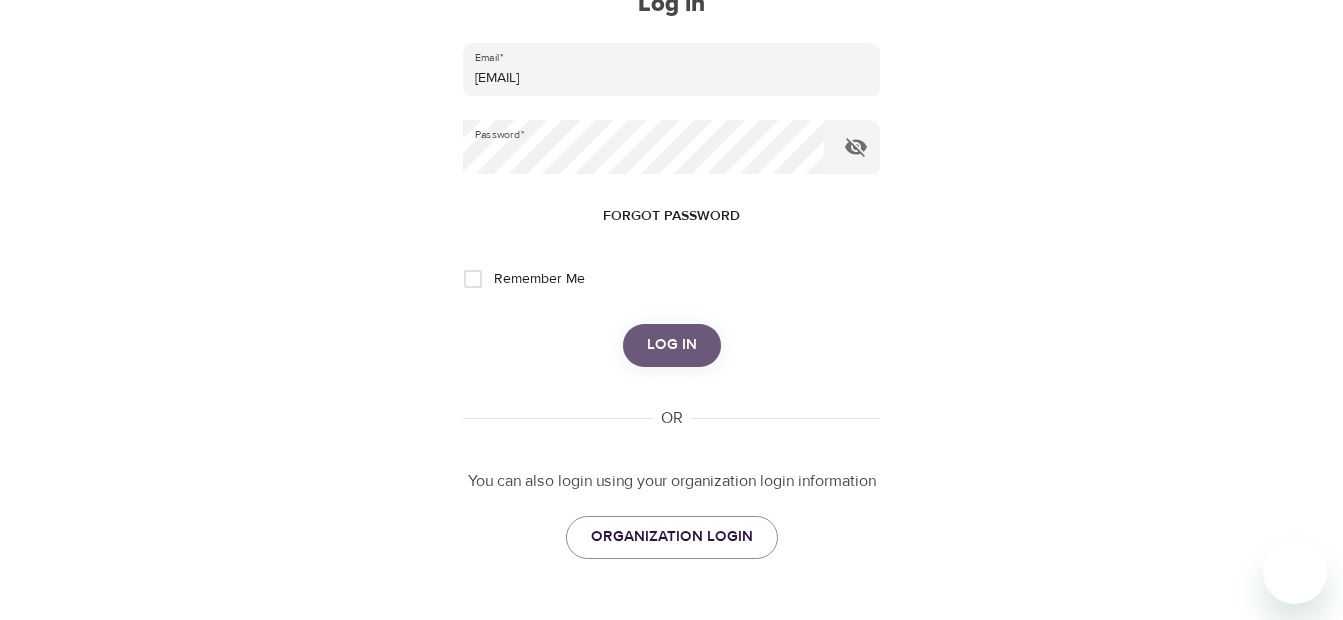 click on "Log in" at bounding box center (672, 345) 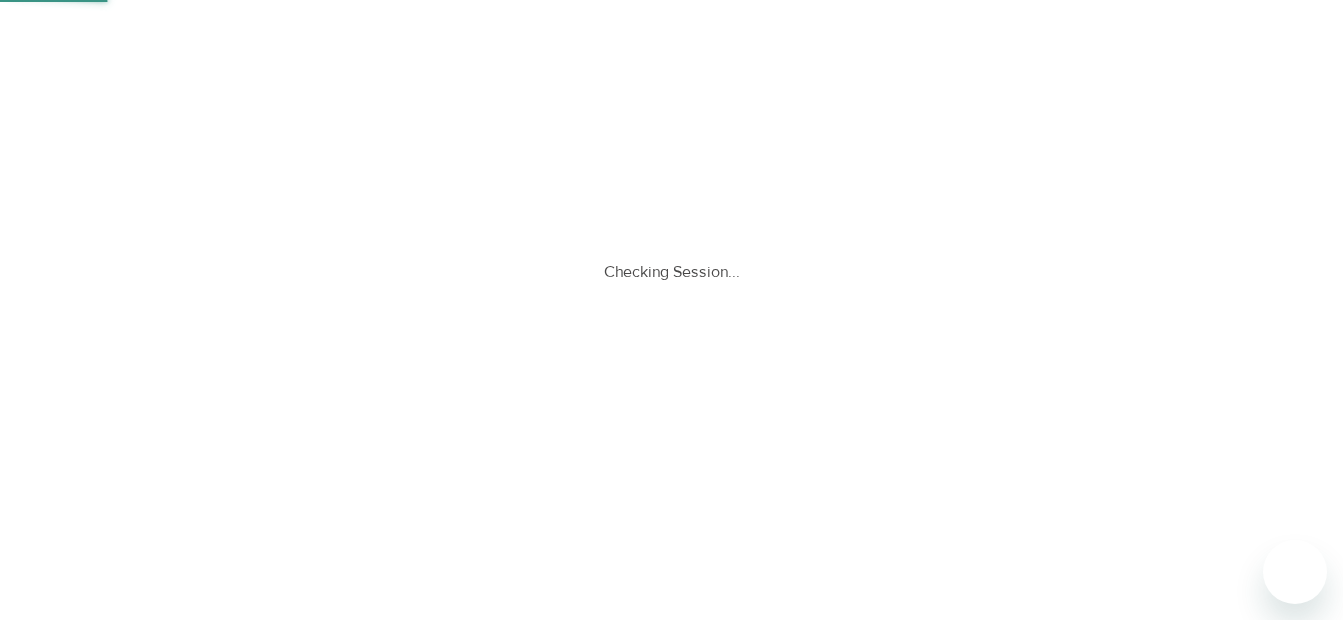 scroll, scrollTop: 0, scrollLeft: 0, axis: both 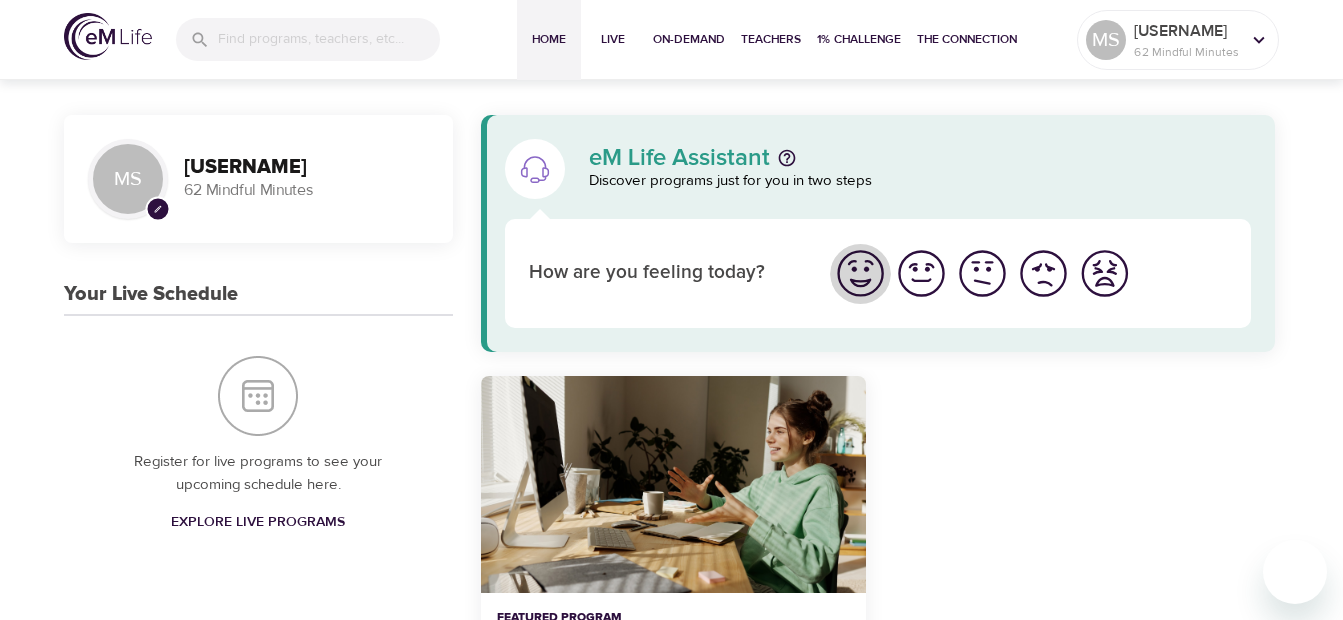 click at bounding box center (860, 273) 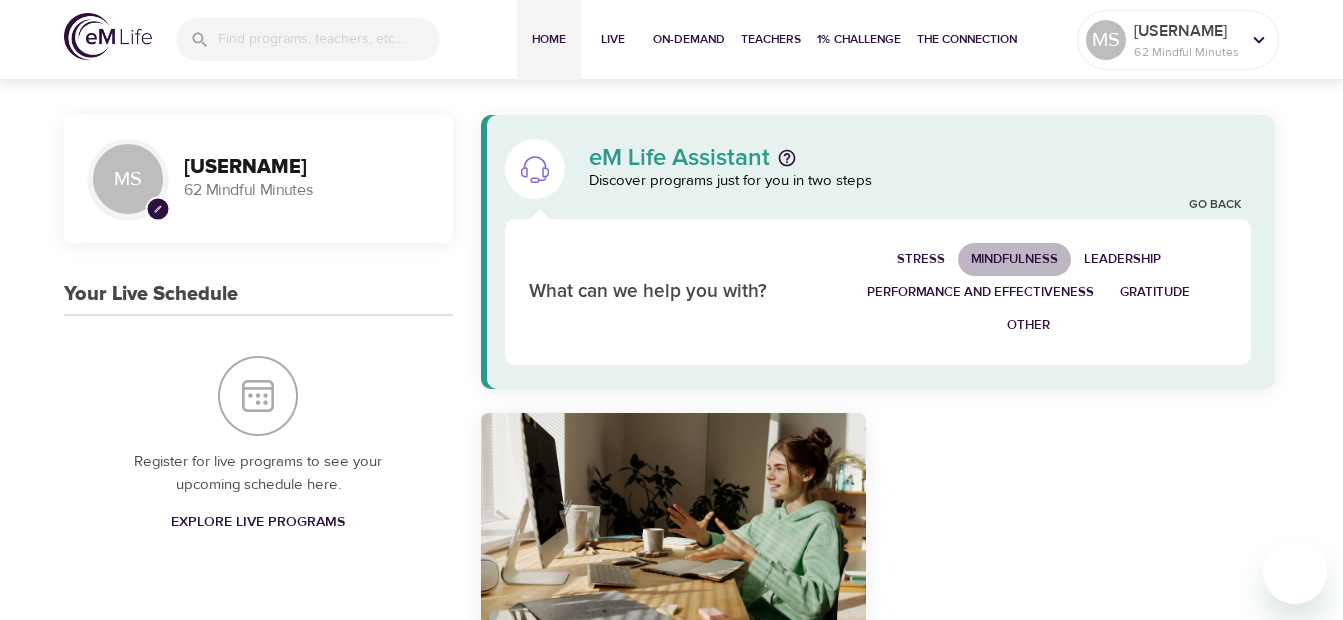 click on "Mindfulness" at bounding box center [1014, 259] 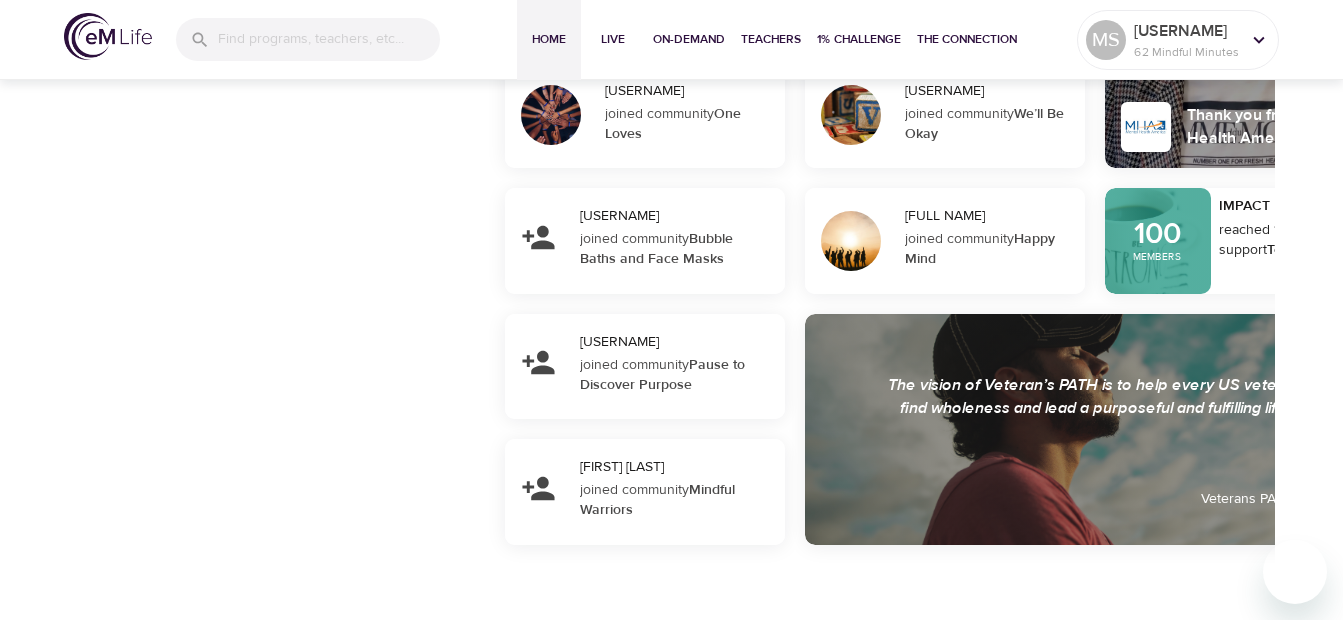 scroll, scrollTop: 1848, scrollLeft: 0, axis: vertical 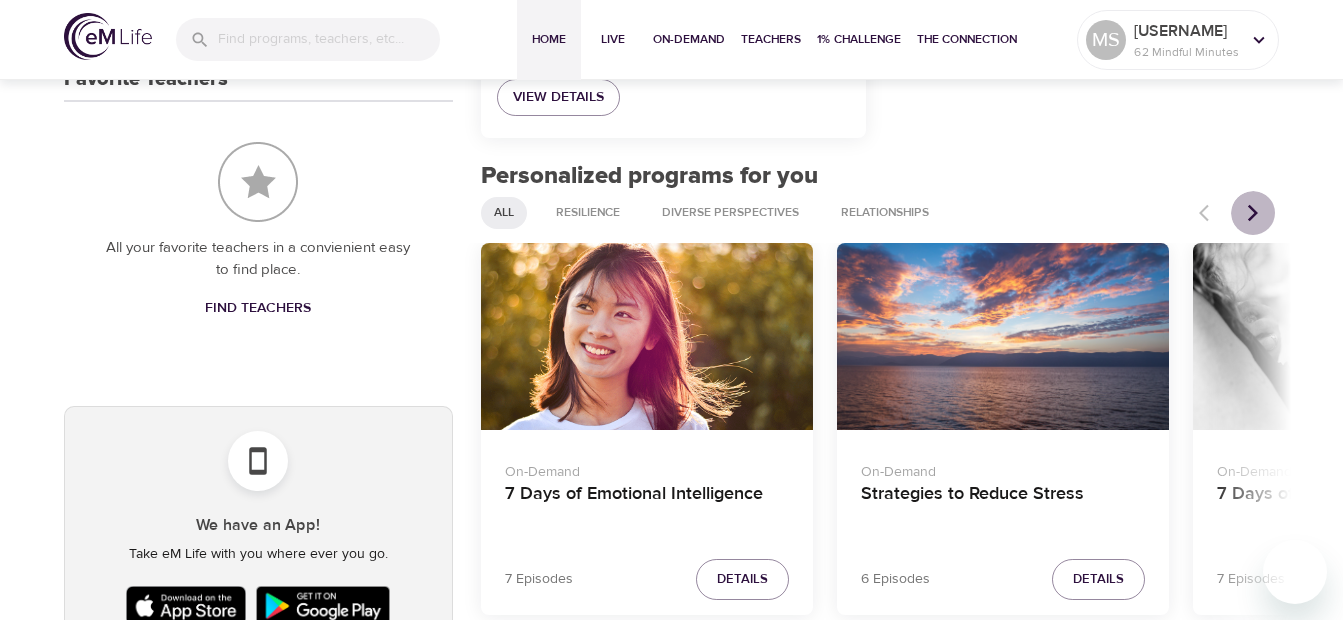 click 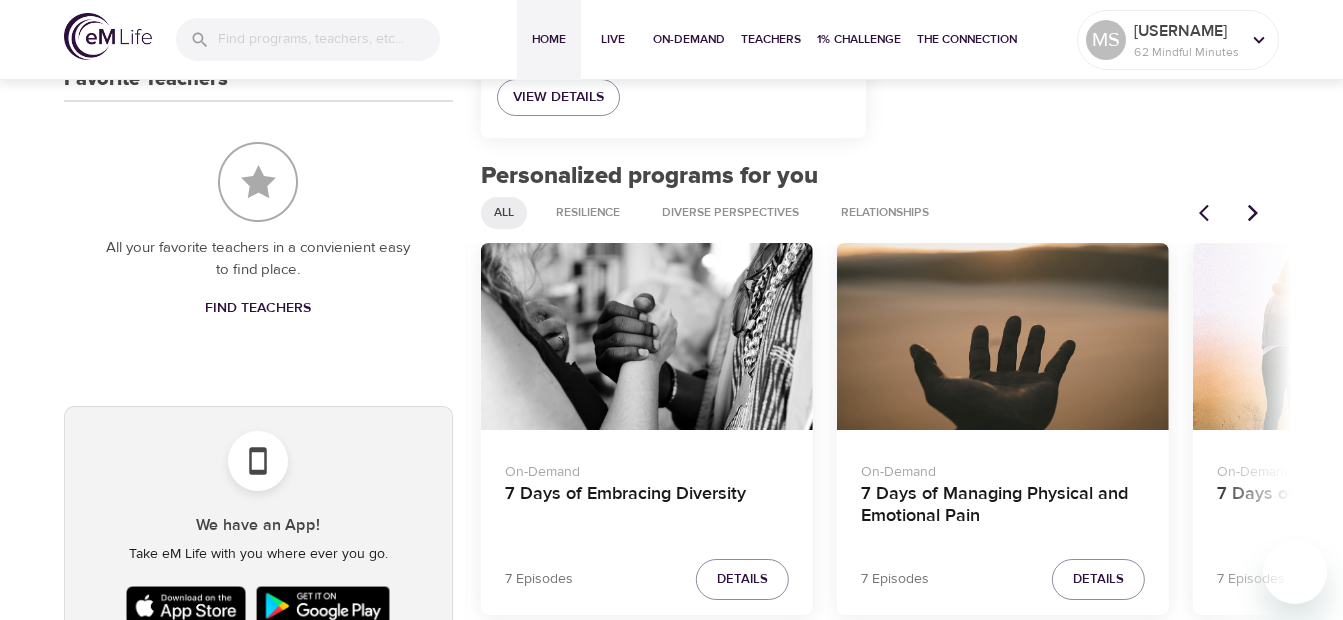 click 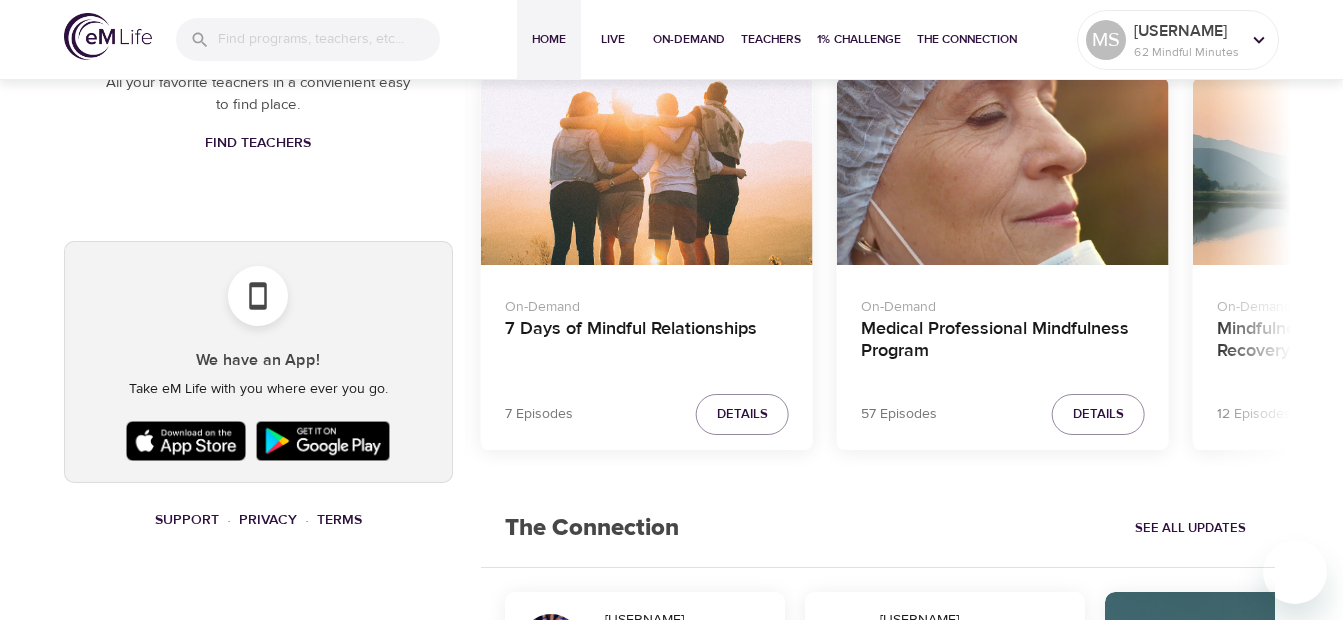 scroll, scrollTop: 1090, scrollLeft: 0, axis: vertical 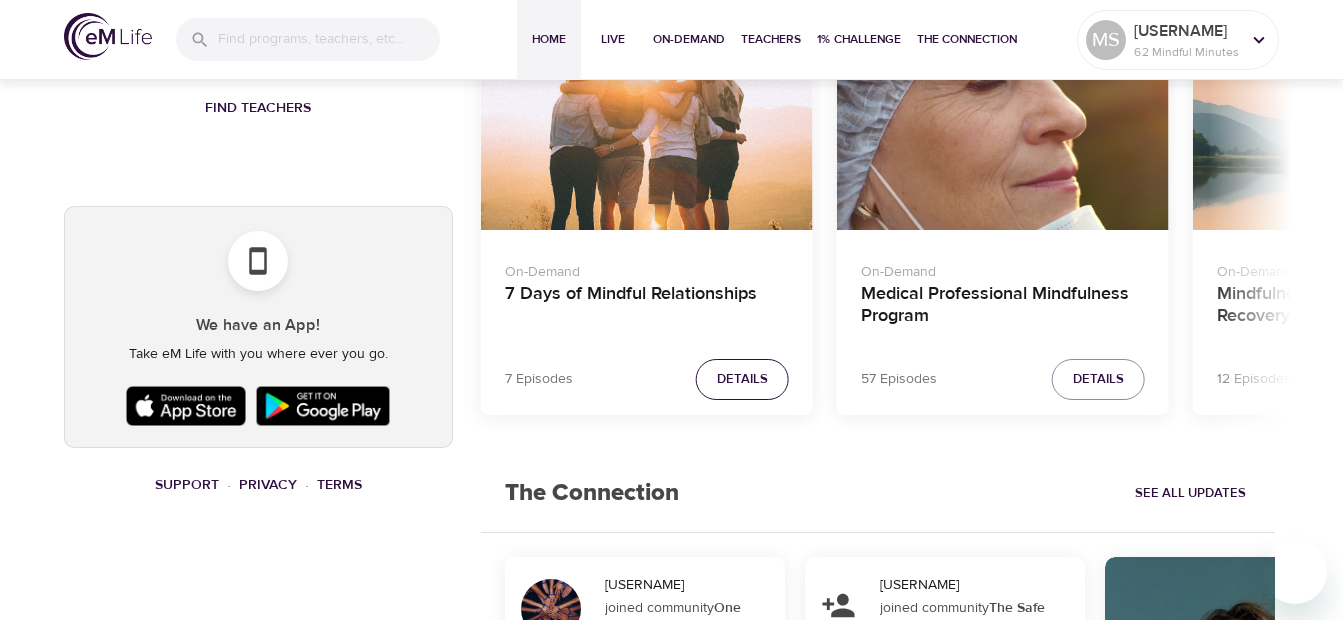 click on "Details" at bounding box center [742, 379] 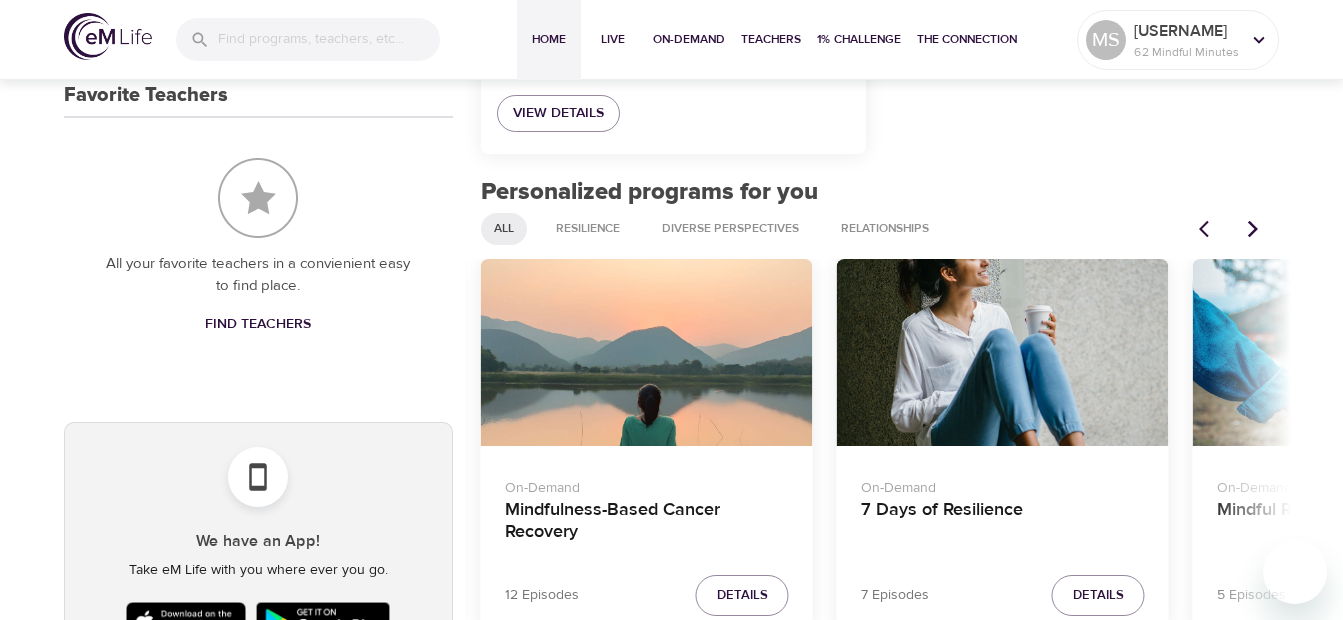 scroll, scrollTop: 848, scrollLeft: 0, axis: vertical 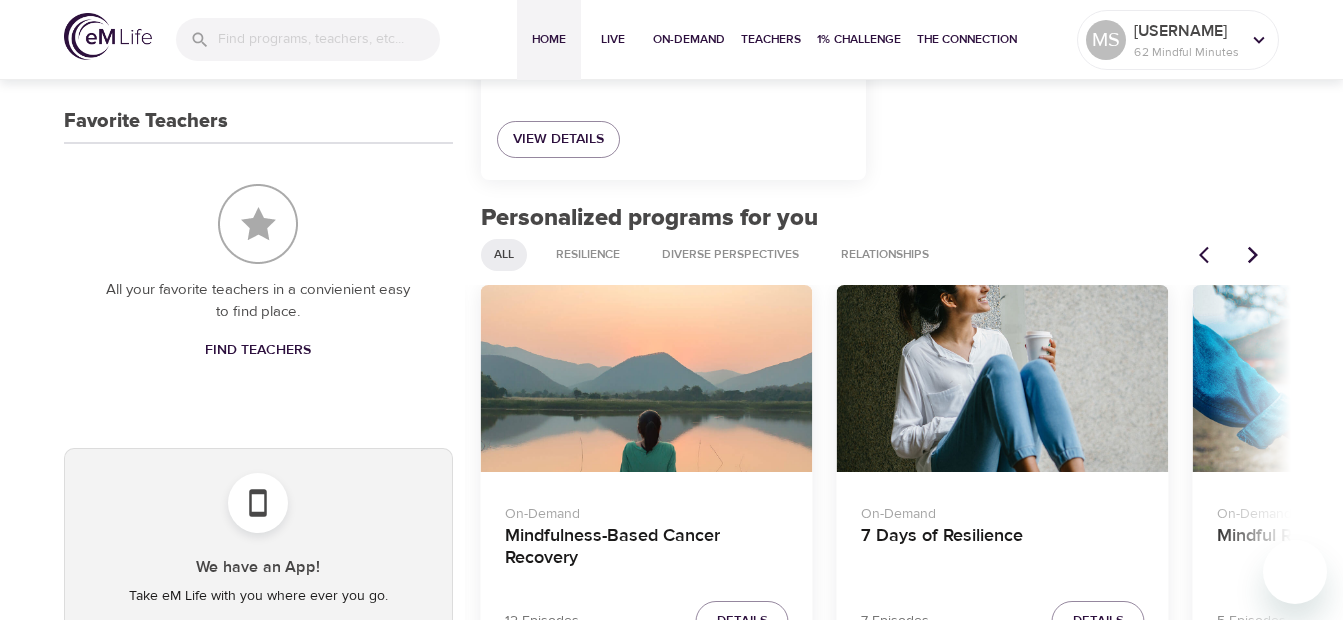 click at bounding box center [1253, 255] 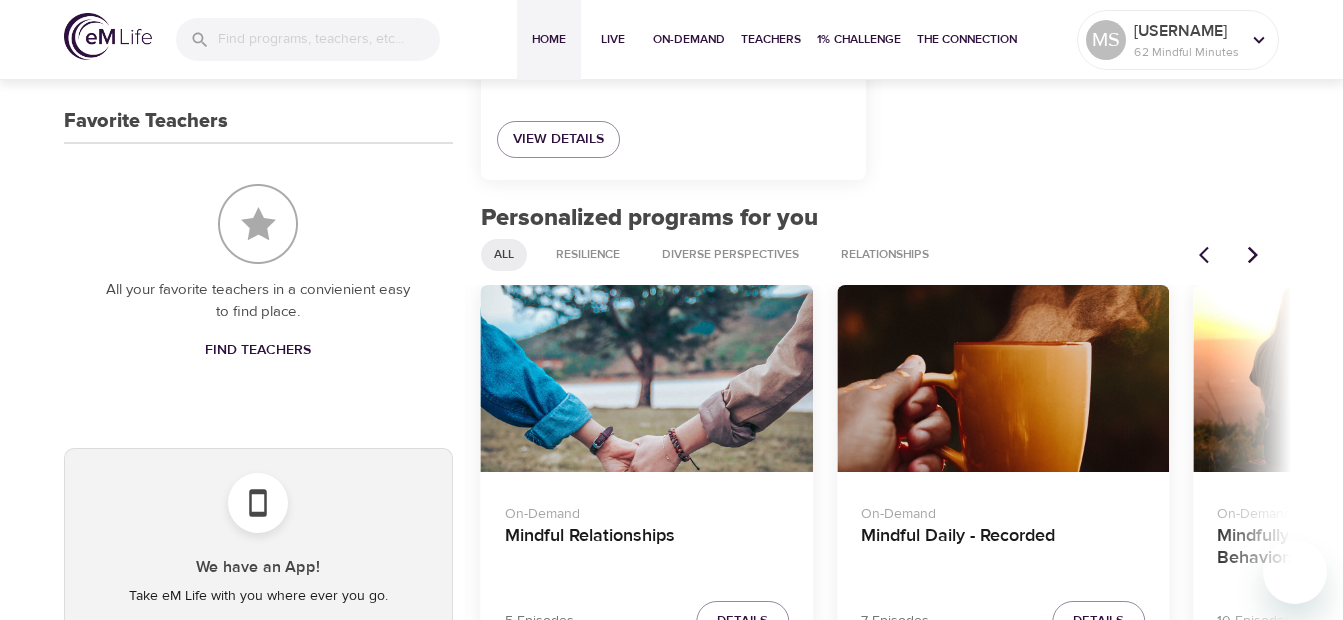 click 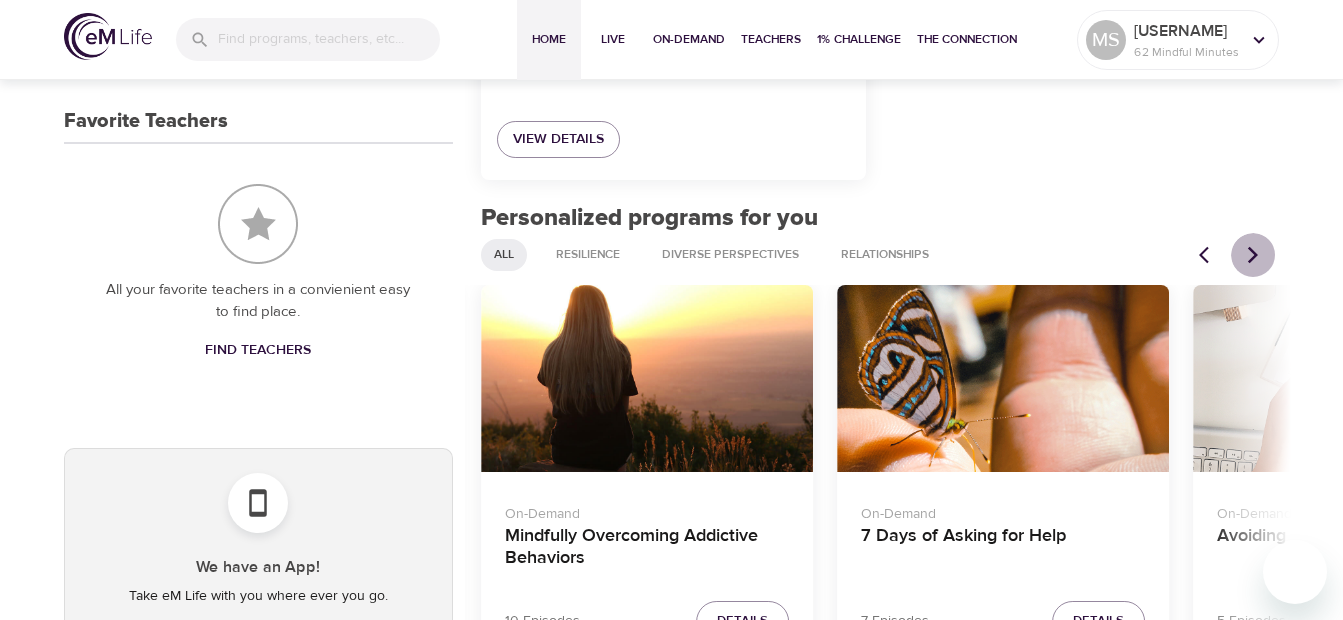 click 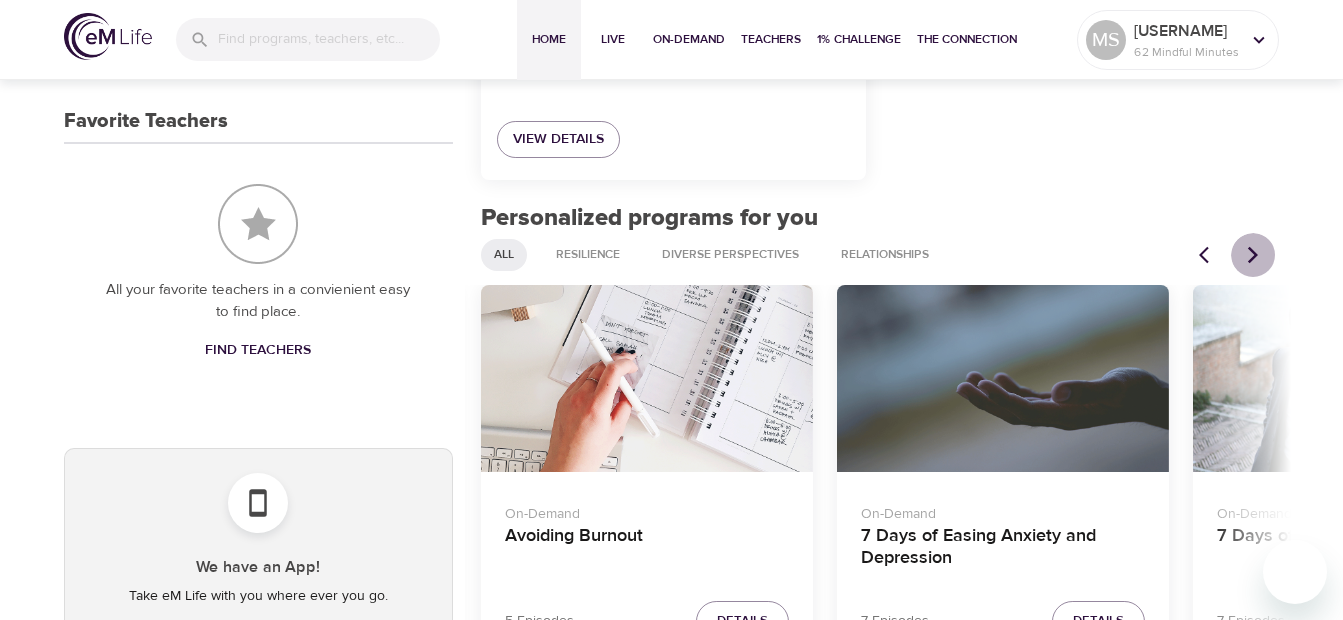 click 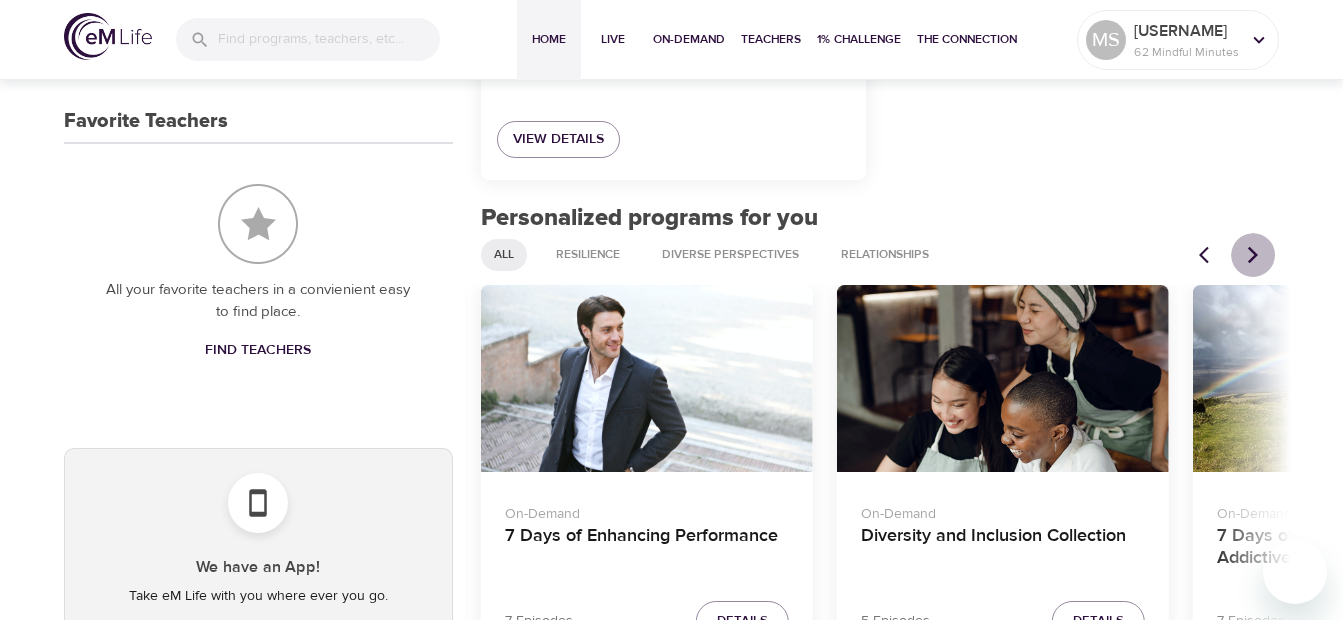 click 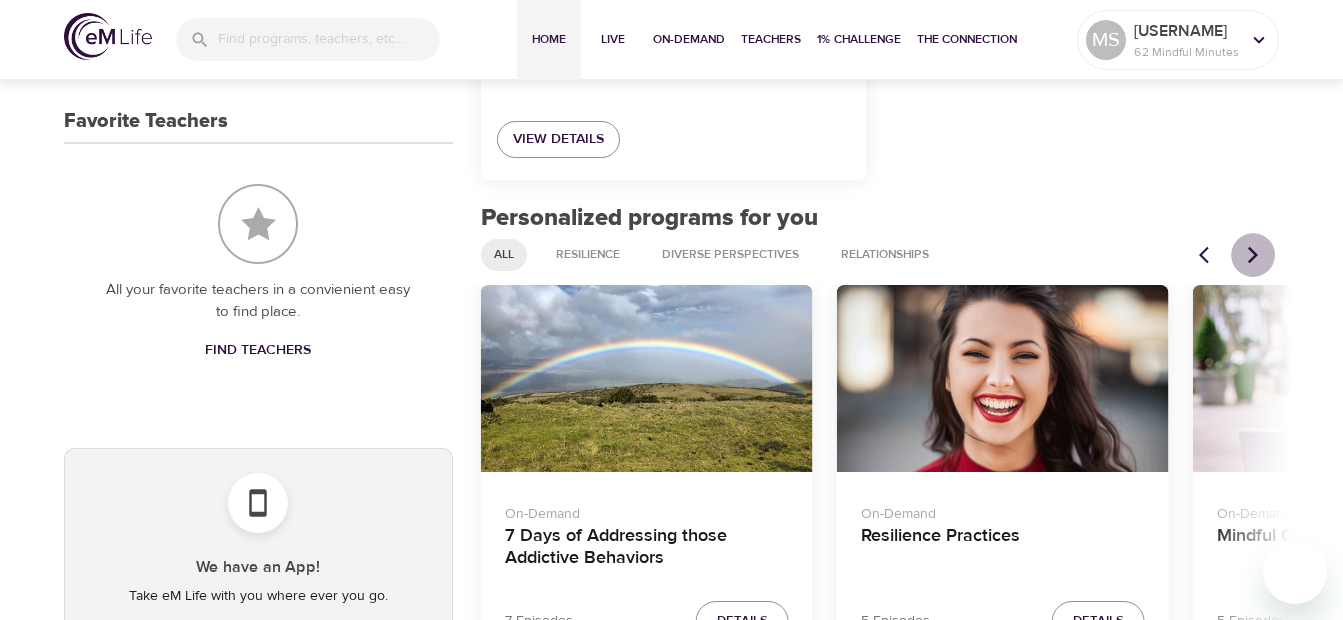 click 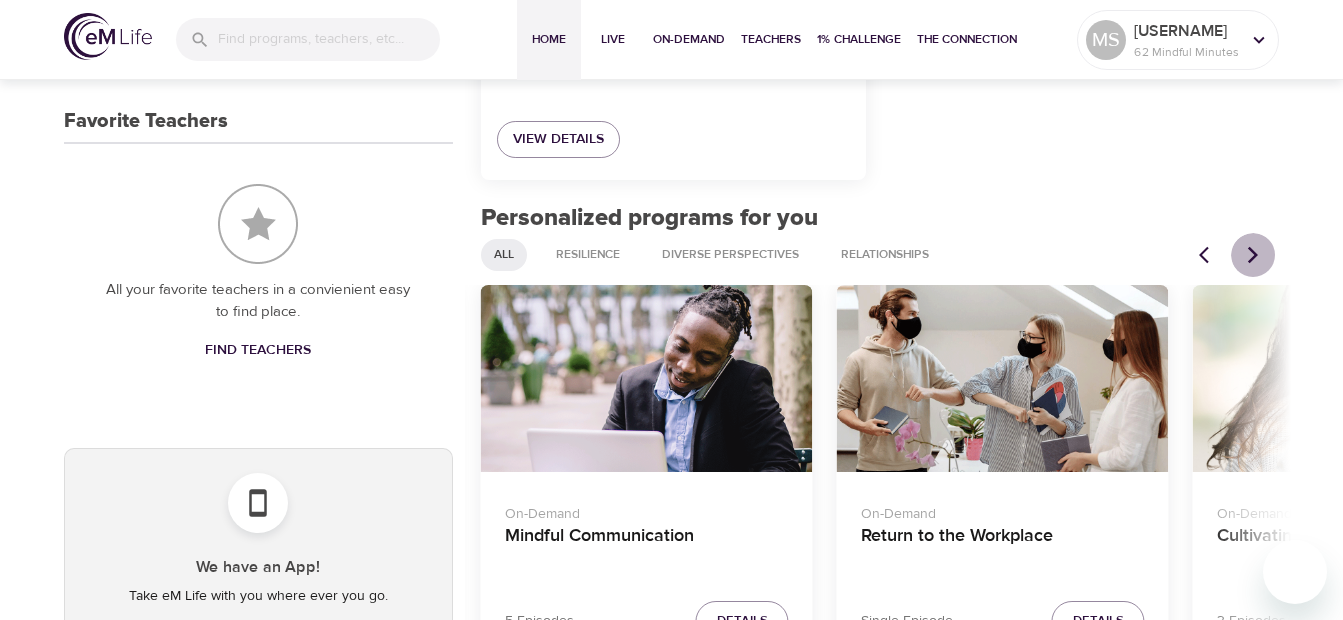 click 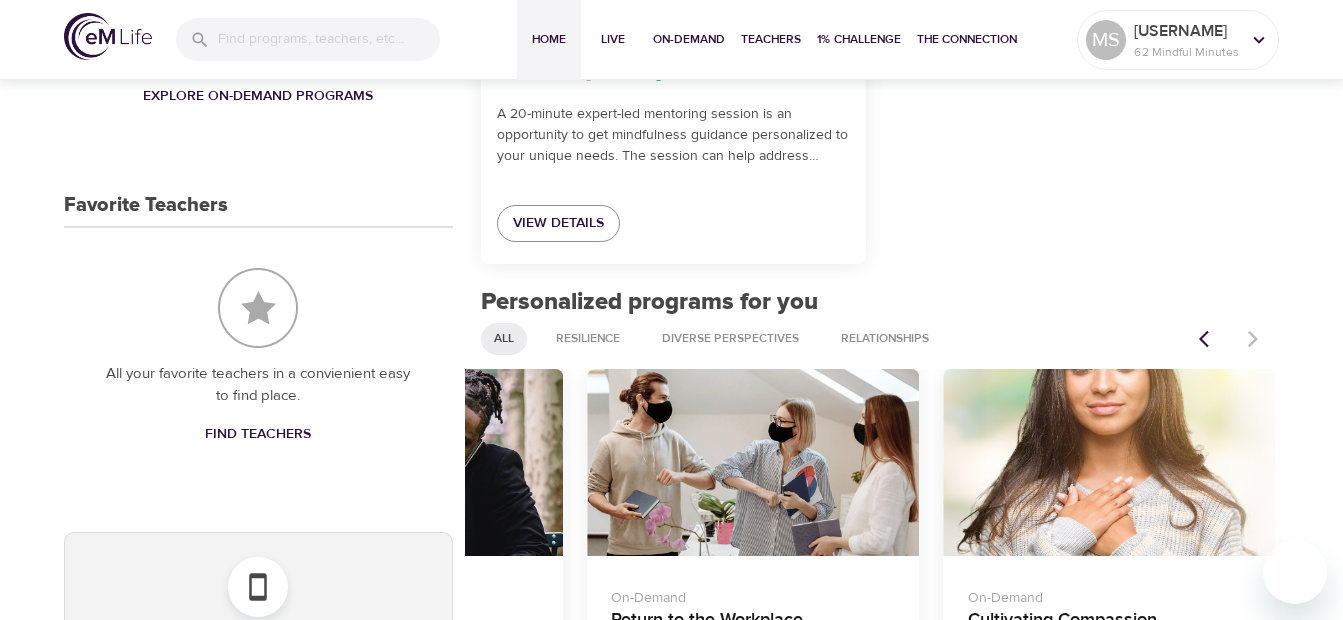 scroll, scrollTop: 548, scrollLeft: 0, axis: vertical 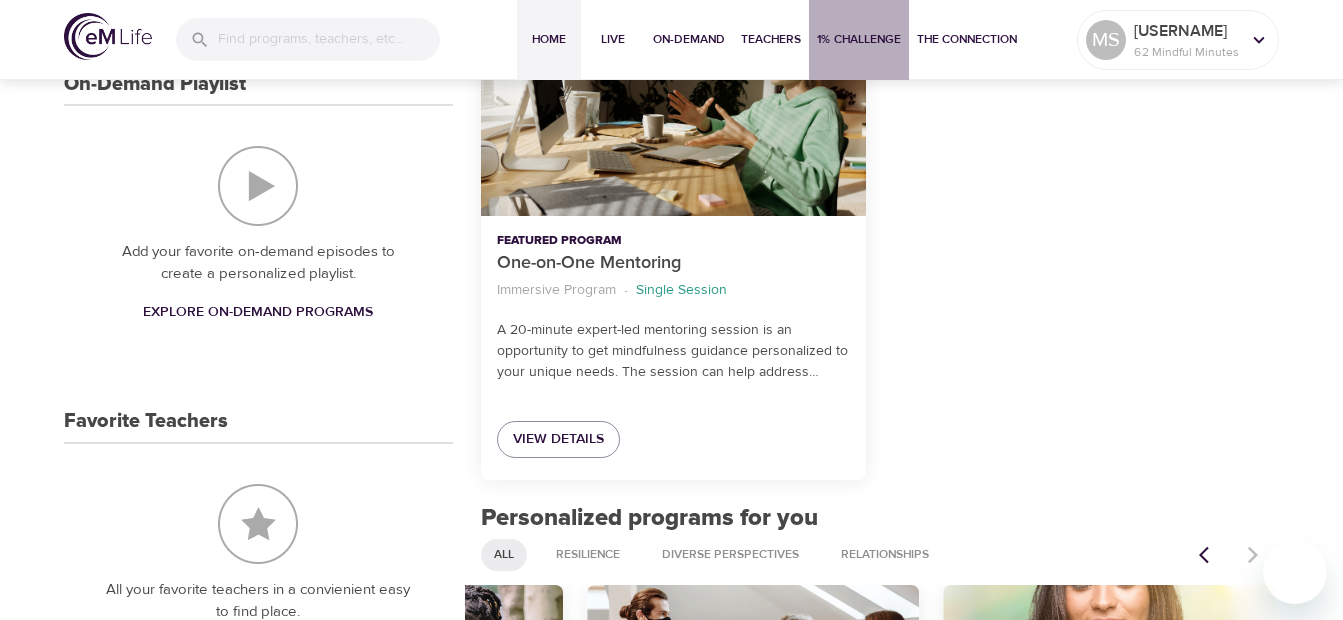 click on "1% Challenge" at bounding box center [859, 39] 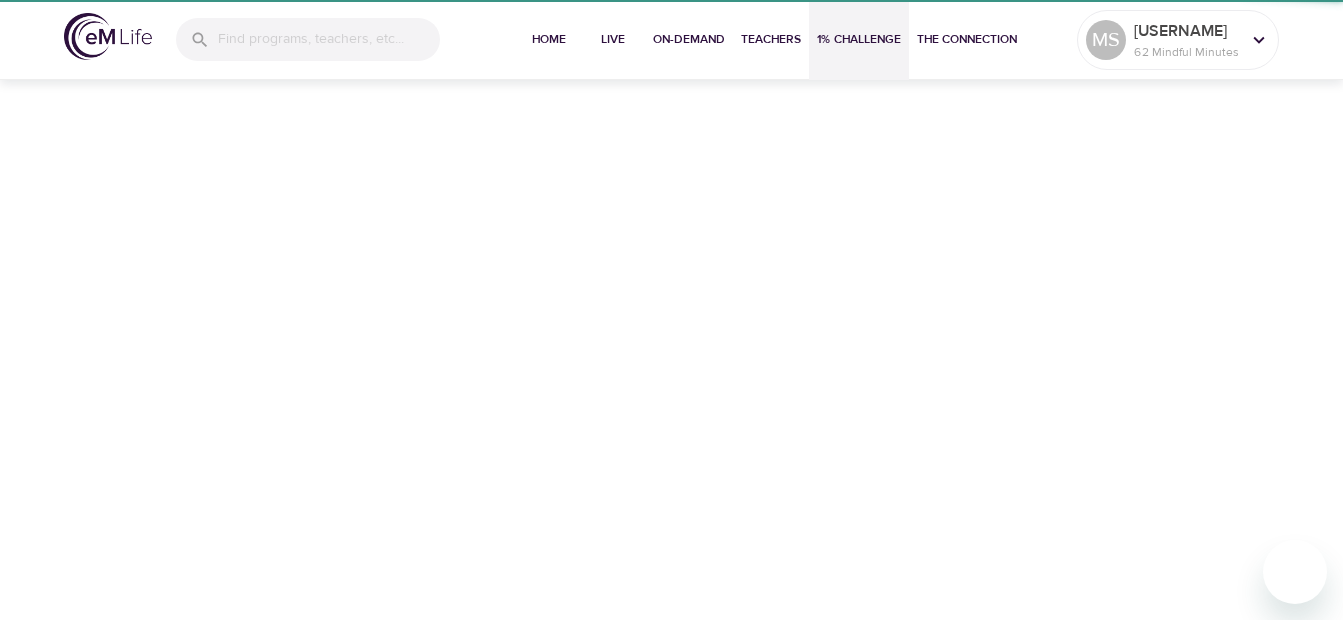 scroll, scrollTop: 0, scrollLeft: 0, axis: both 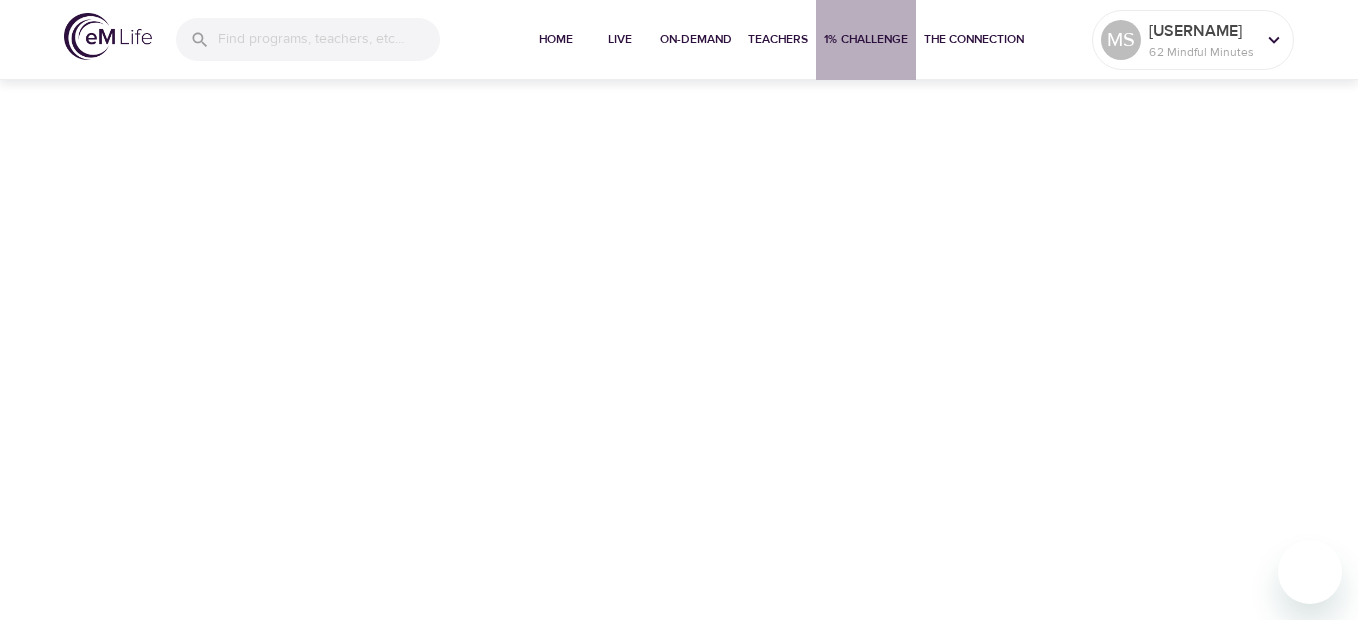 click on "1% Challenge" at bounding box center [866, 39] 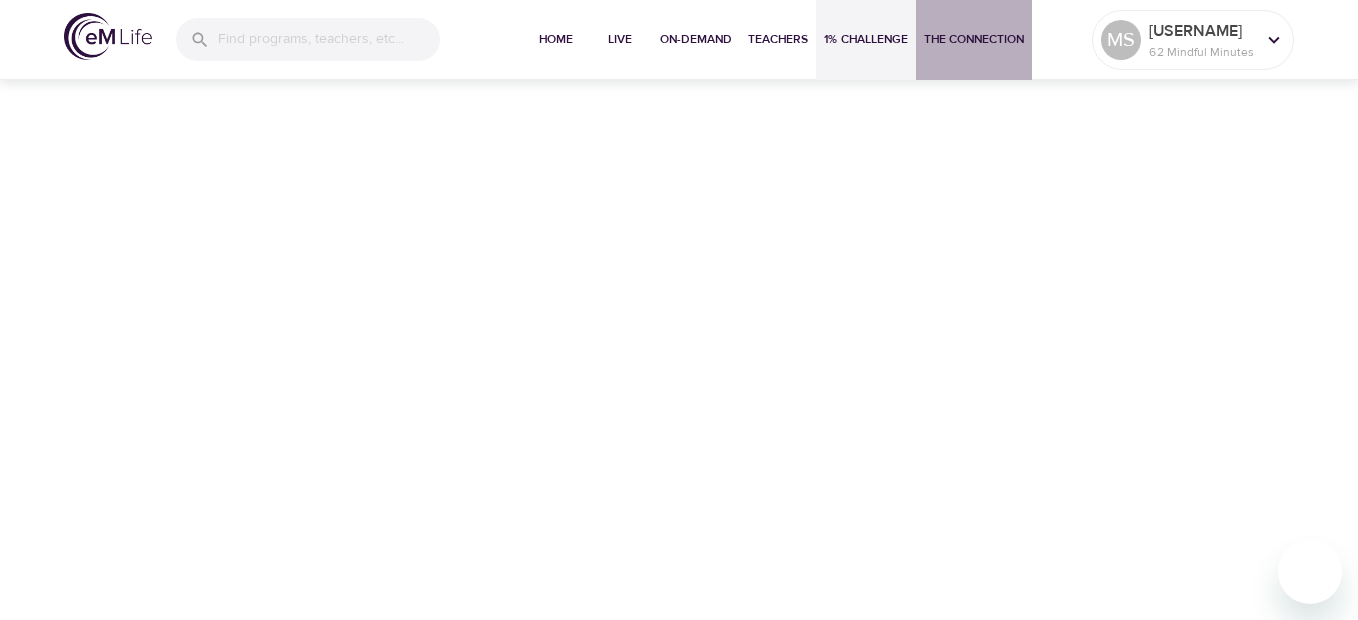 click on "The Connection" at bounding box center [974, 39] 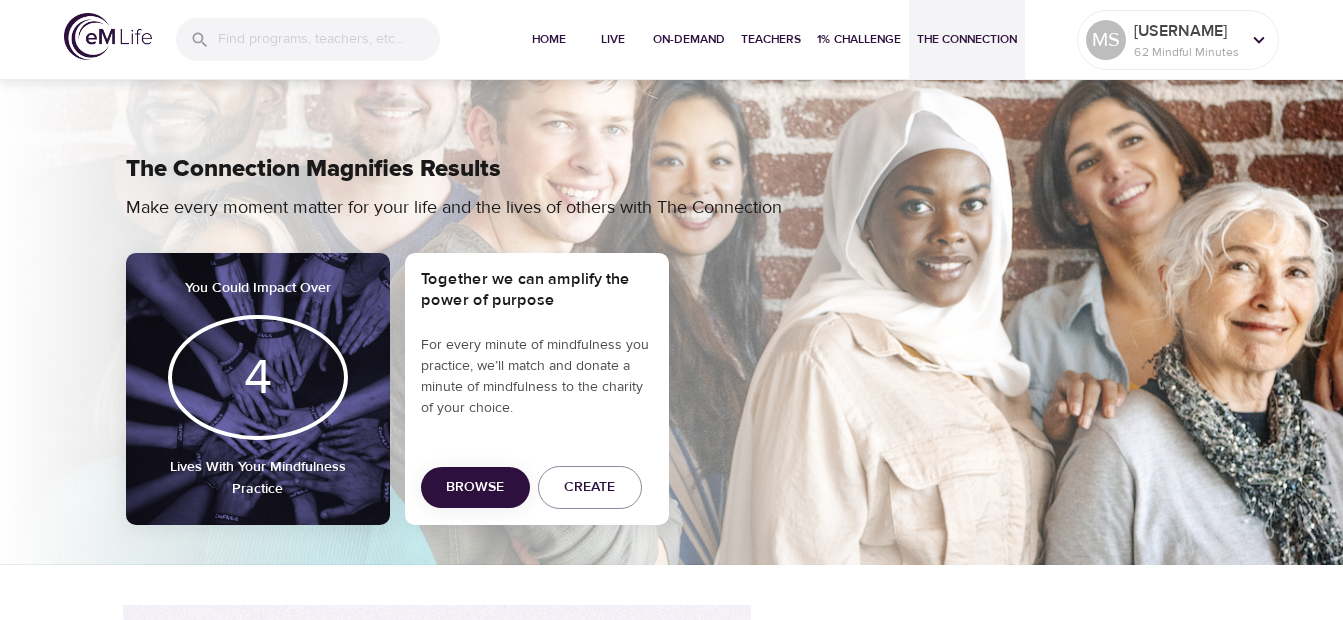 click on "Browse" at bounding box center (475, 487) 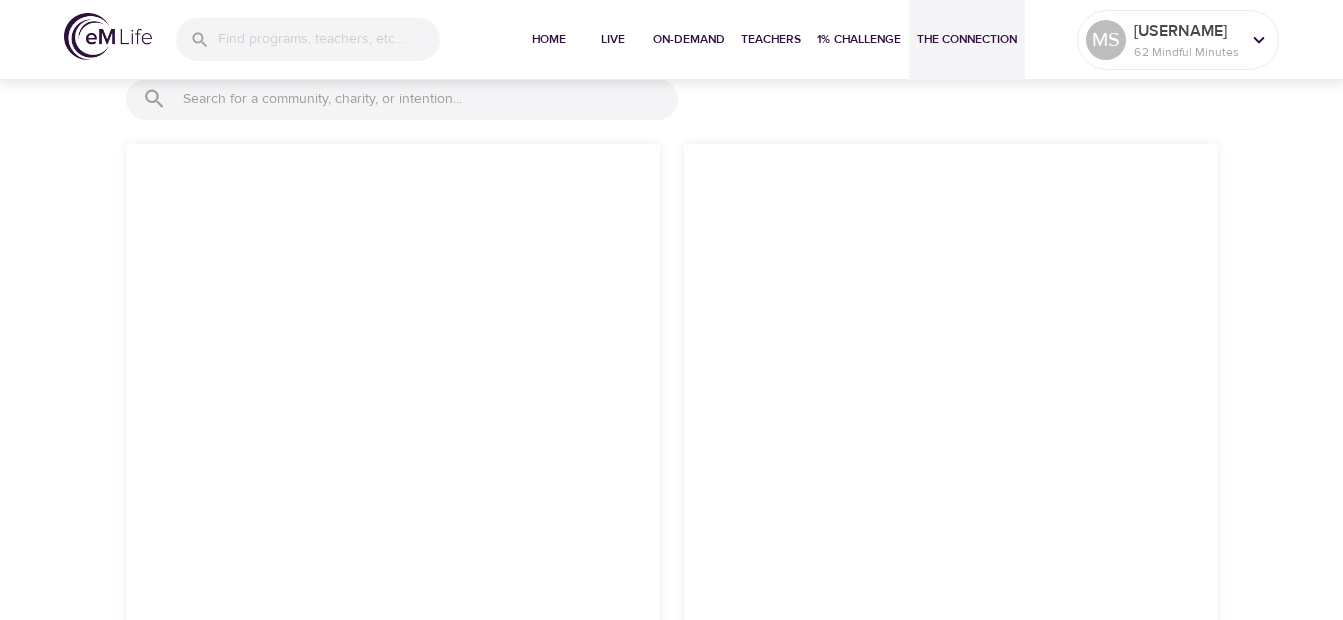 scroll, scrollTop: 1953, scrollLeft: 0, axis: vertical 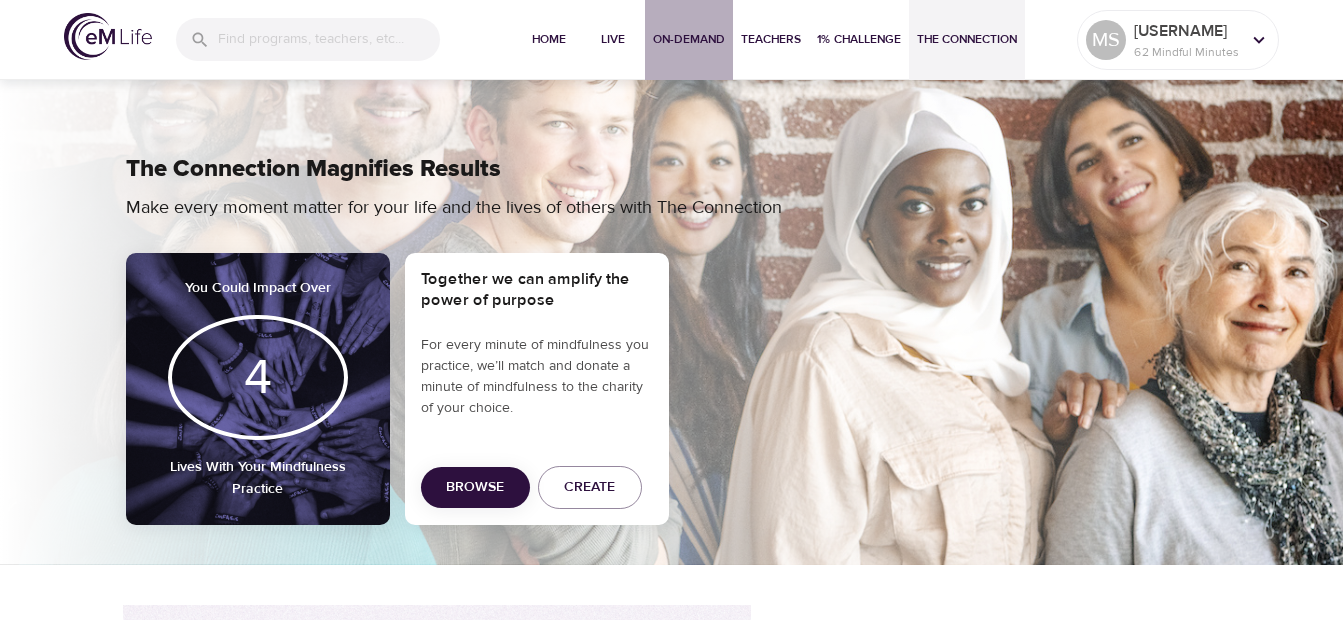 click on "On-Demand" at bounding box center [689, 39] 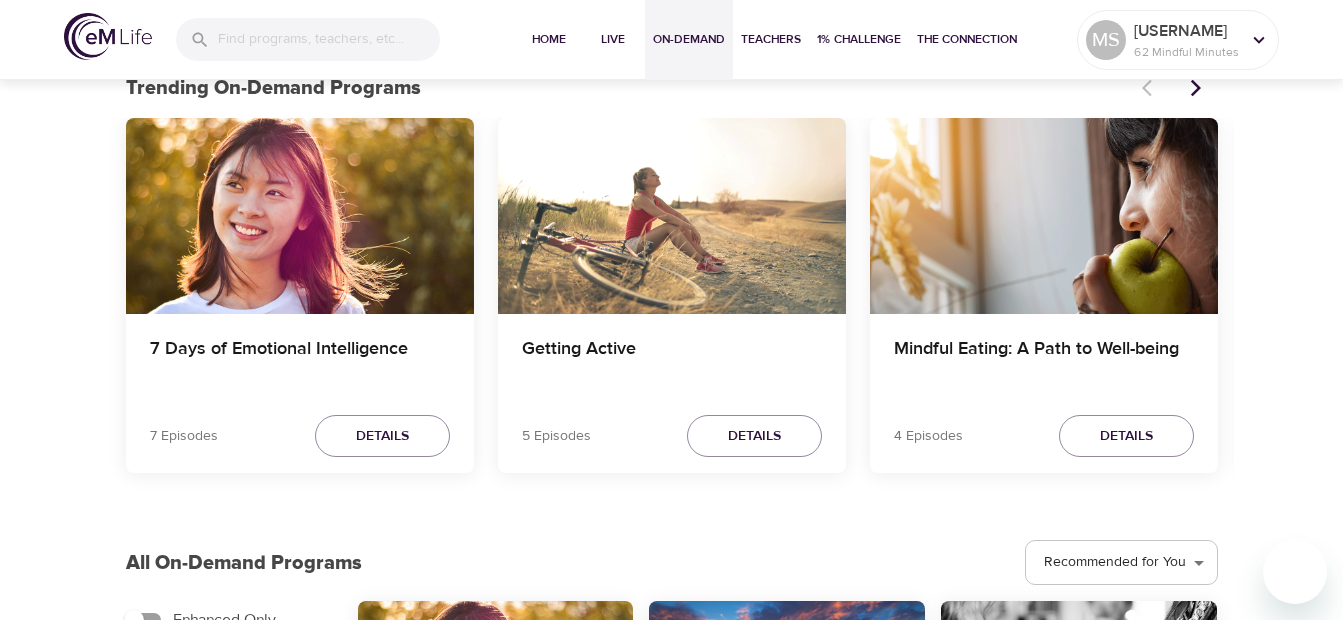 scroll, scrollTop: 661, scrollLeft: 0, axis: vertical 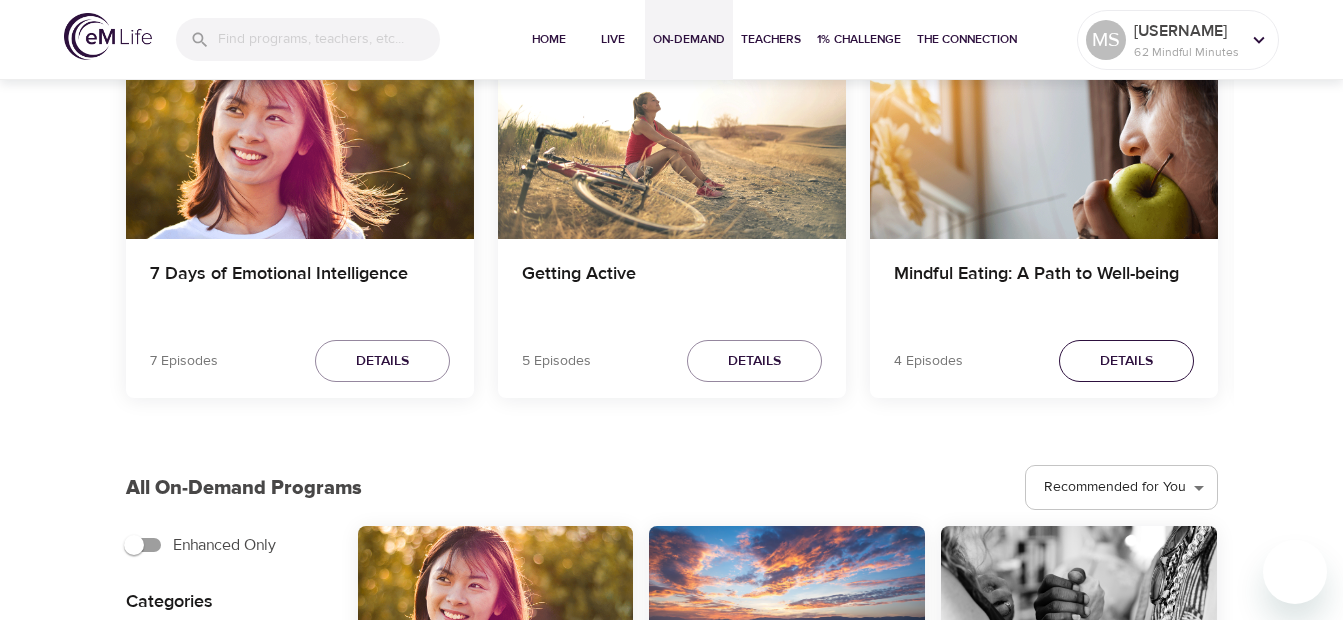 click on "Details" at bounding box center (1126, 361) 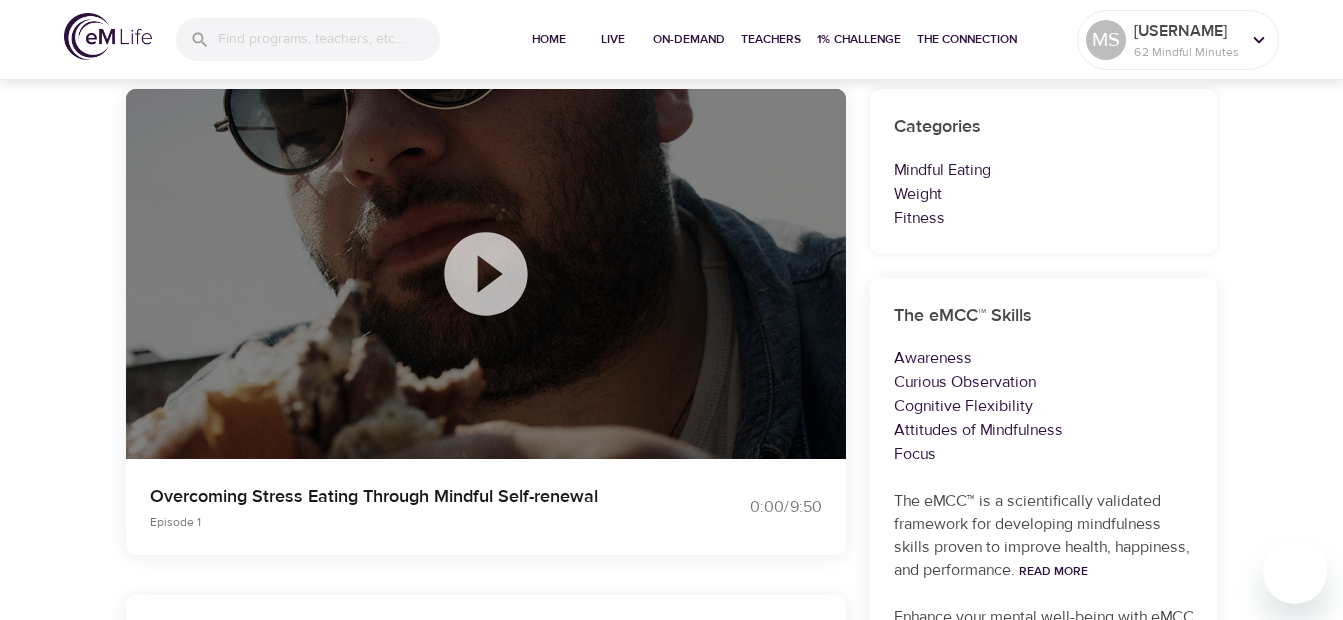 scroll, scrollTop: 200, scrollLeft: 0, axis: vertical 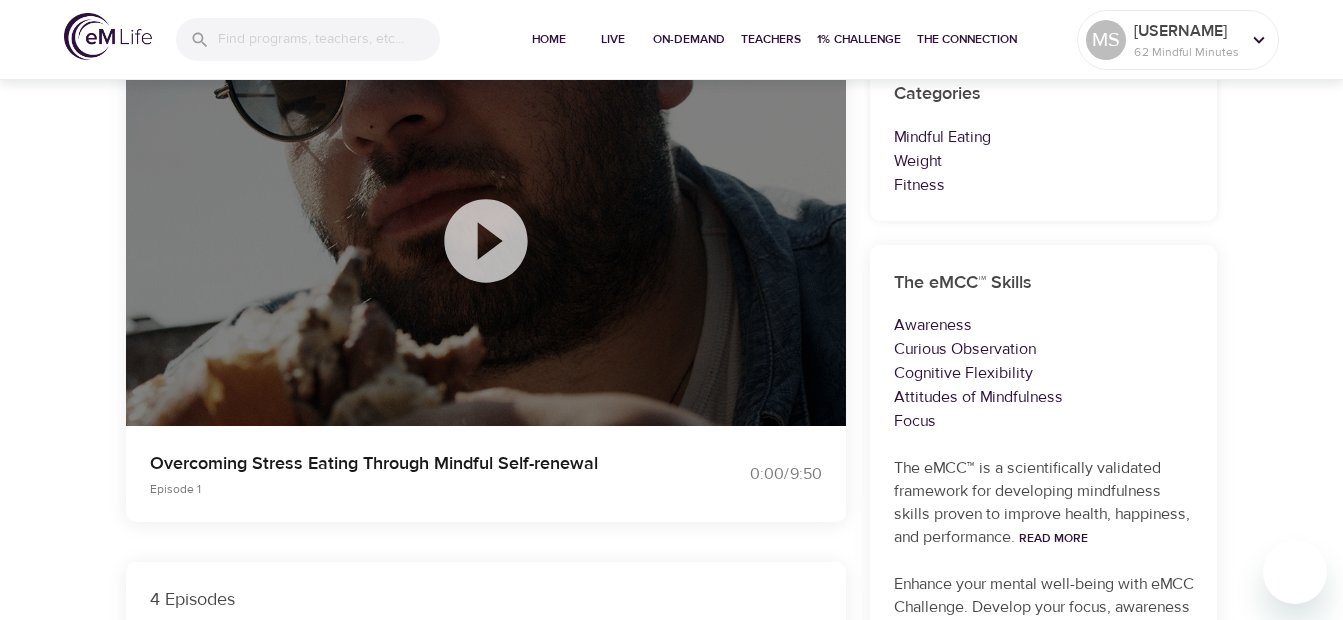 click 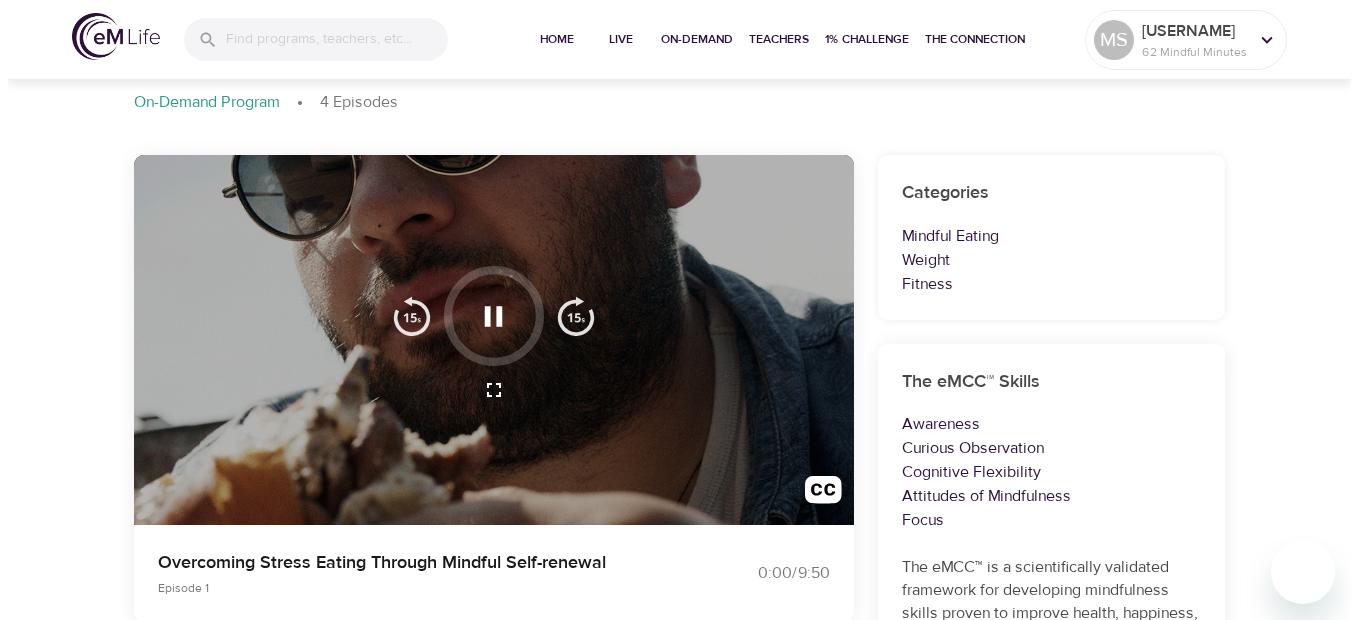 scroll, scrollTop: 0, scrollLeft: 0, axis: both 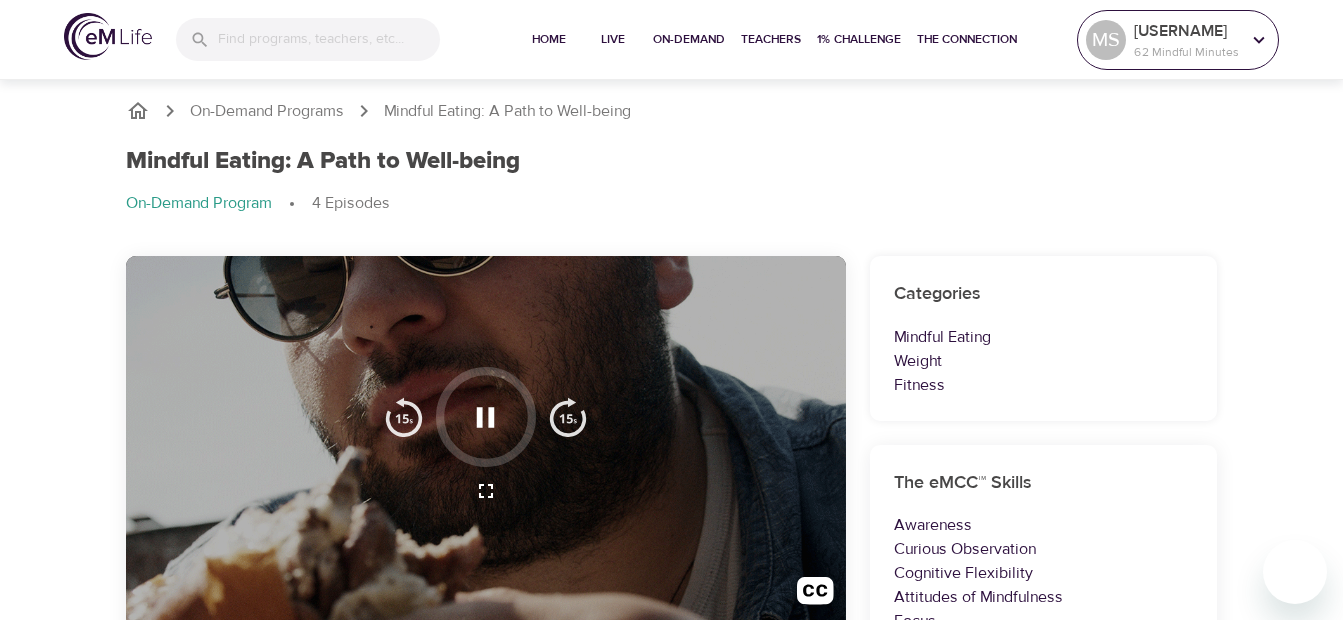 click 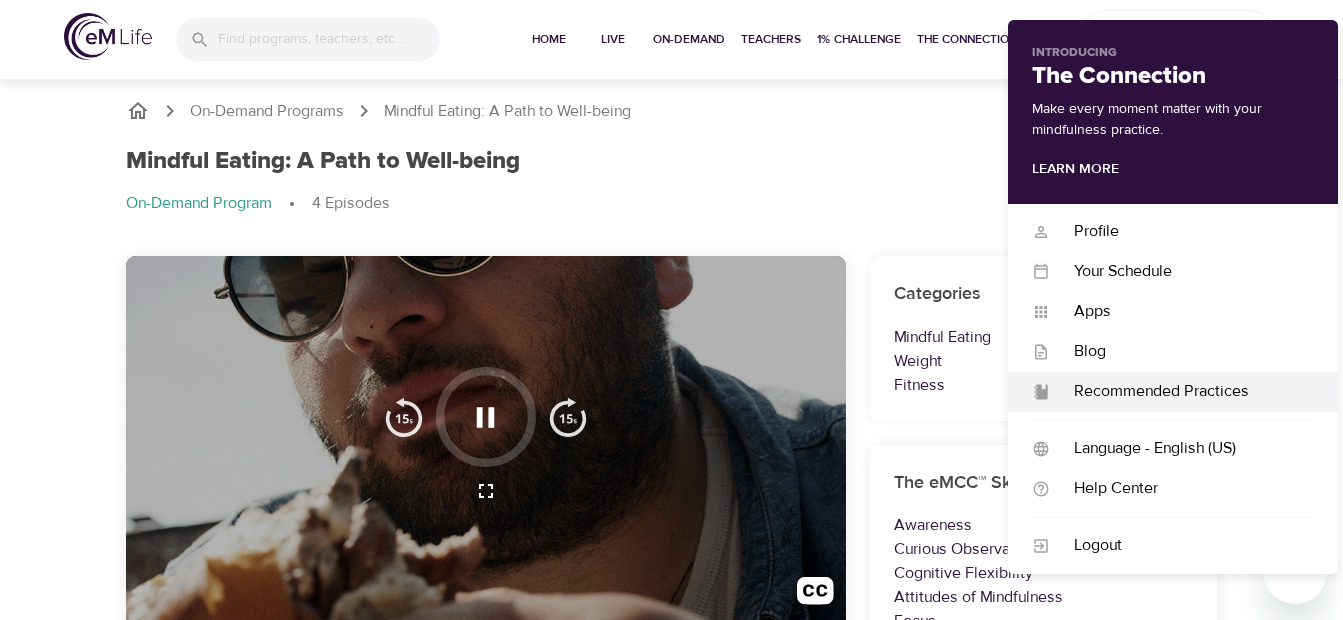 click on "Recommended Practices" at bounding box center (1182, 391) 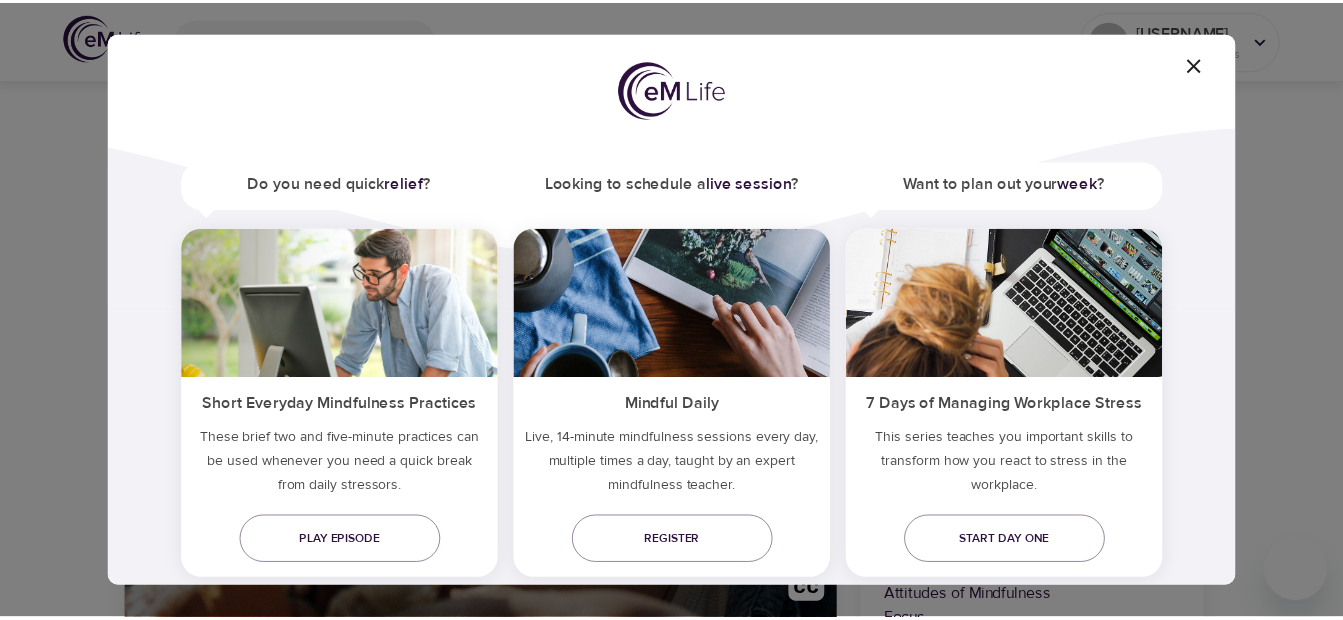 scroll, scrollTop: 145, scrollLeft: 0, axis: vertical 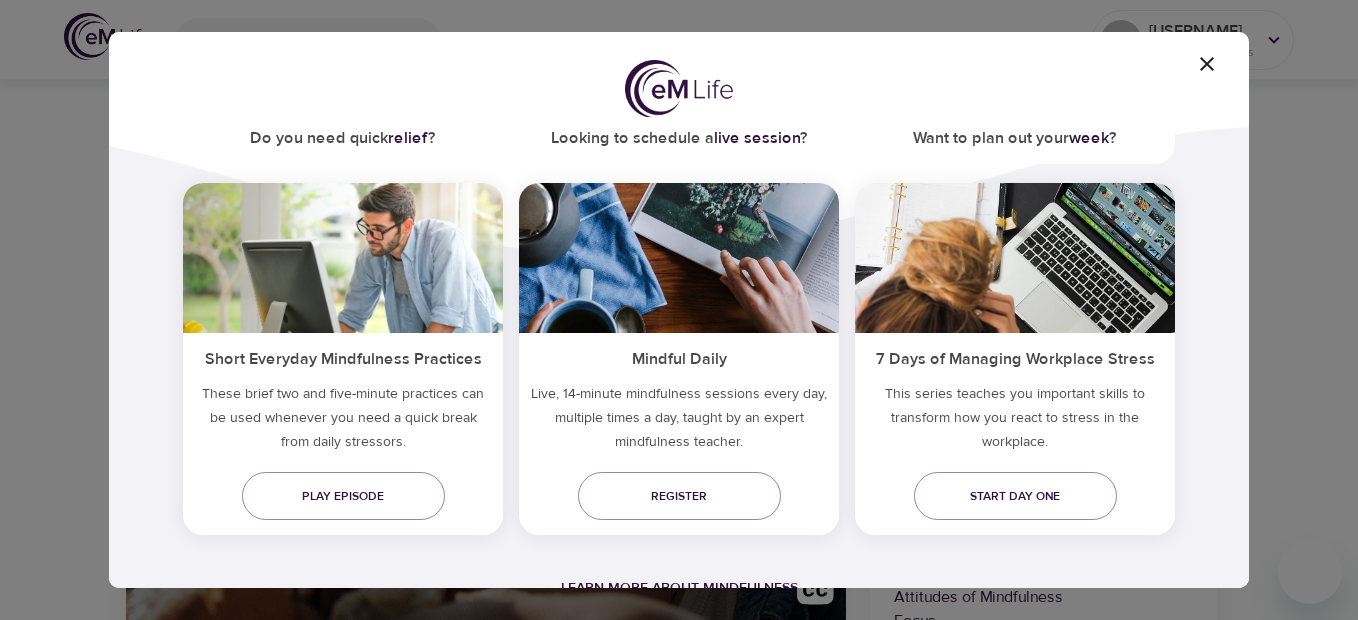 click 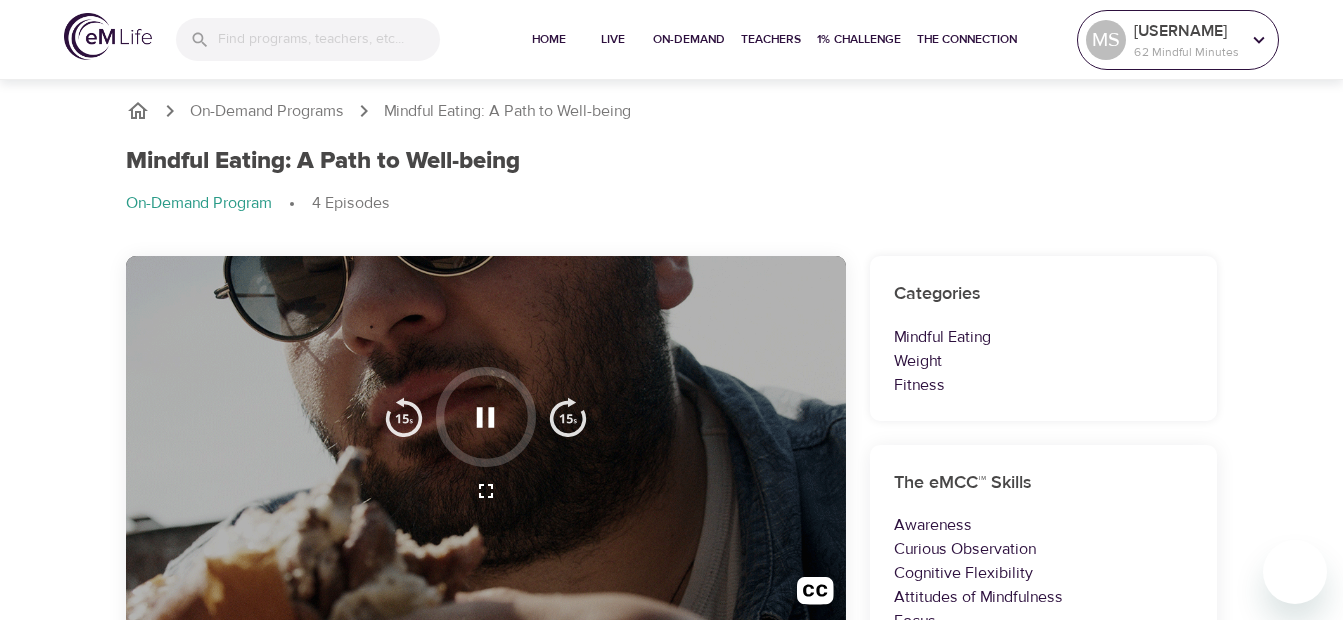 click 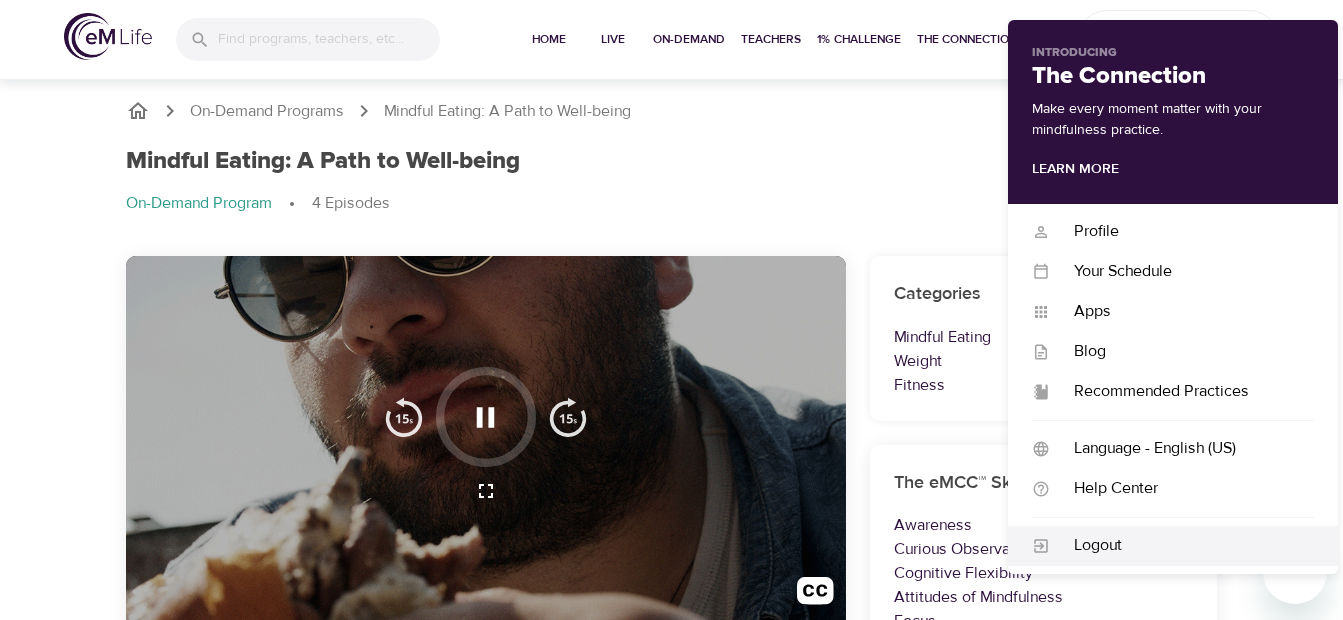 click on "Logout" at bounding box center [1182, 545] 